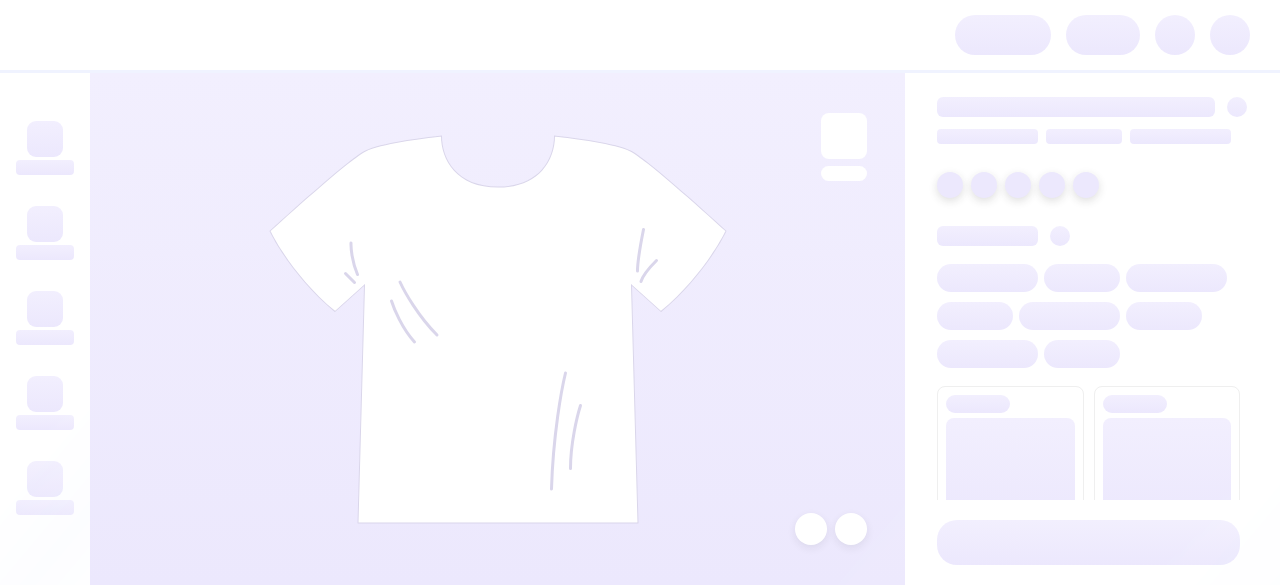 scroll, scrollTop: 0, scrollLeft: 0, axis: both 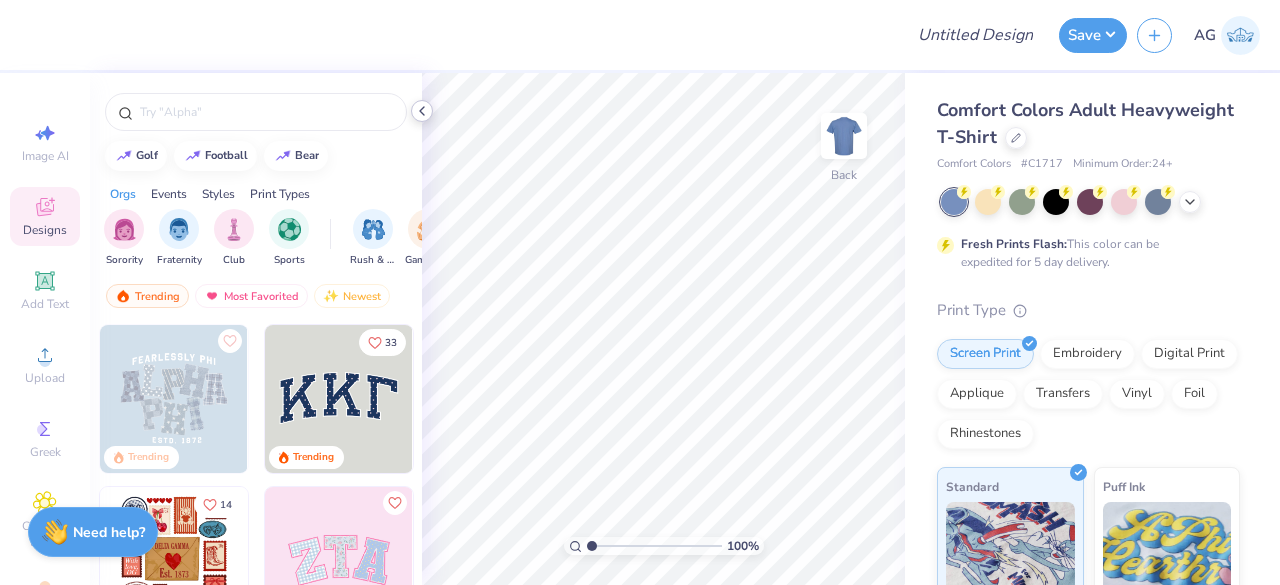 click 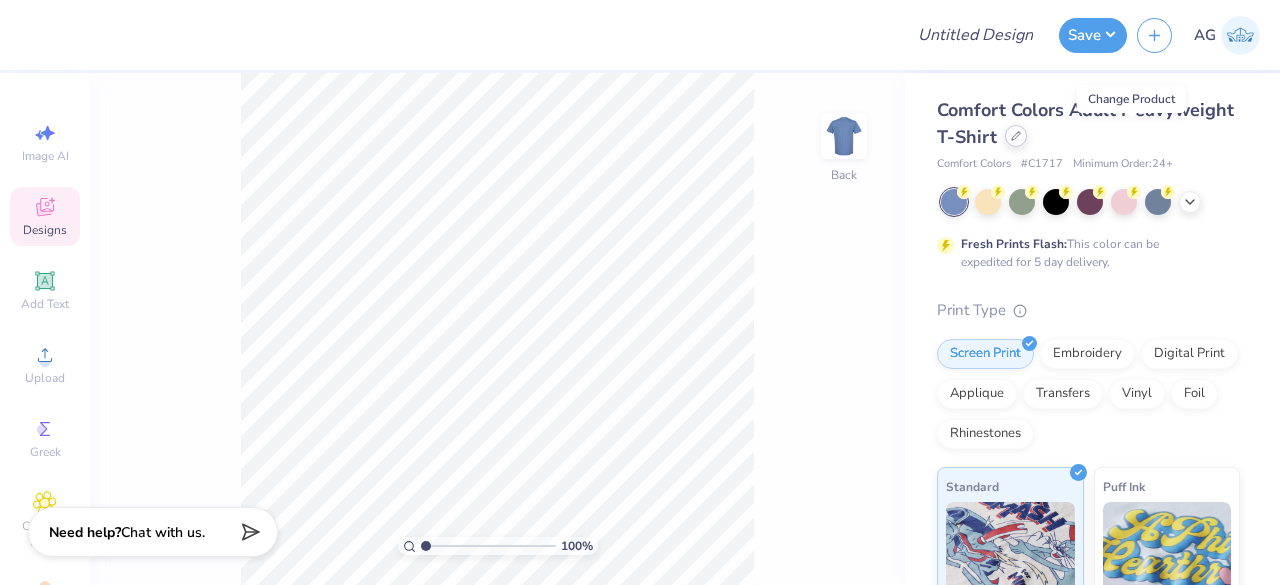 click at bounding box center [1016, 136] 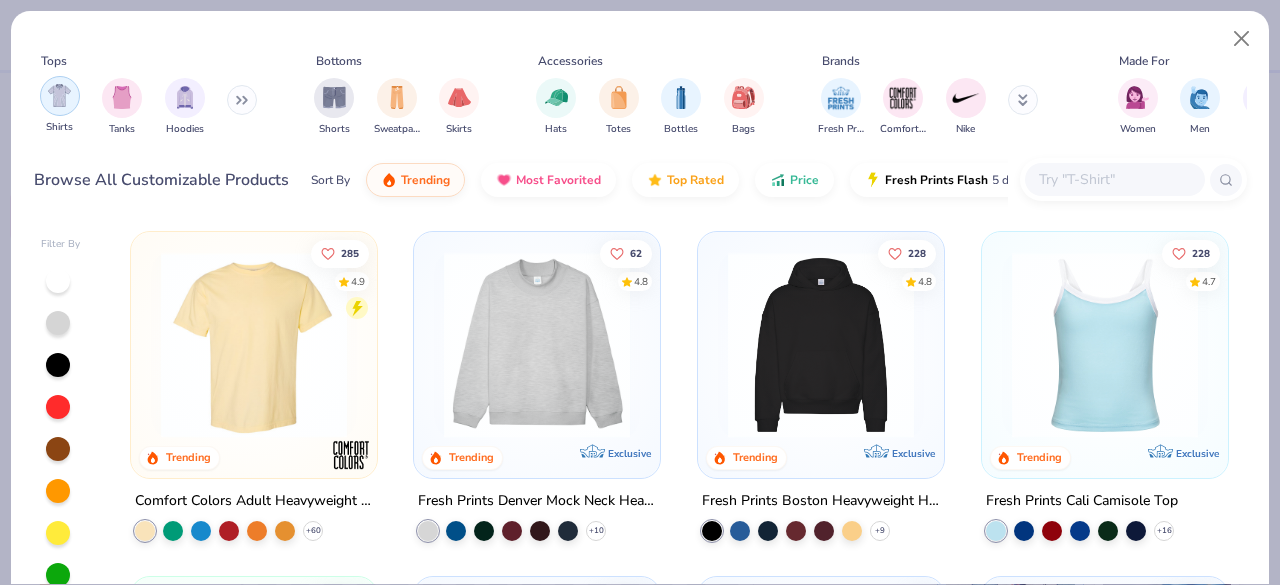 click at bounding box center (60, 96) 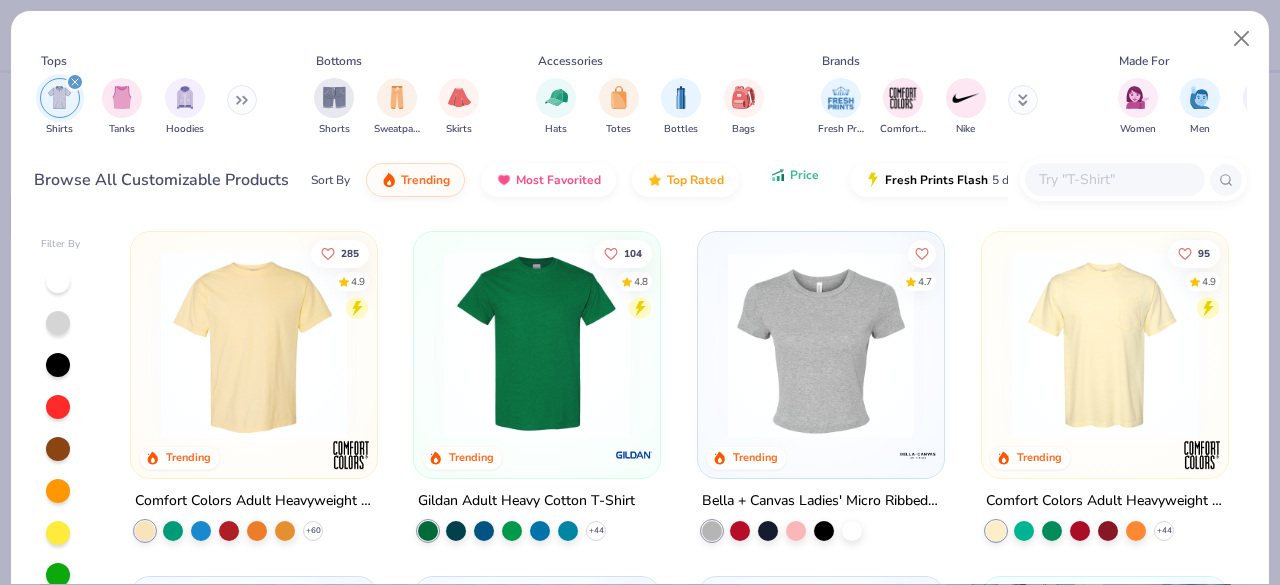 click on "Price" at bounding box center (804, 175) 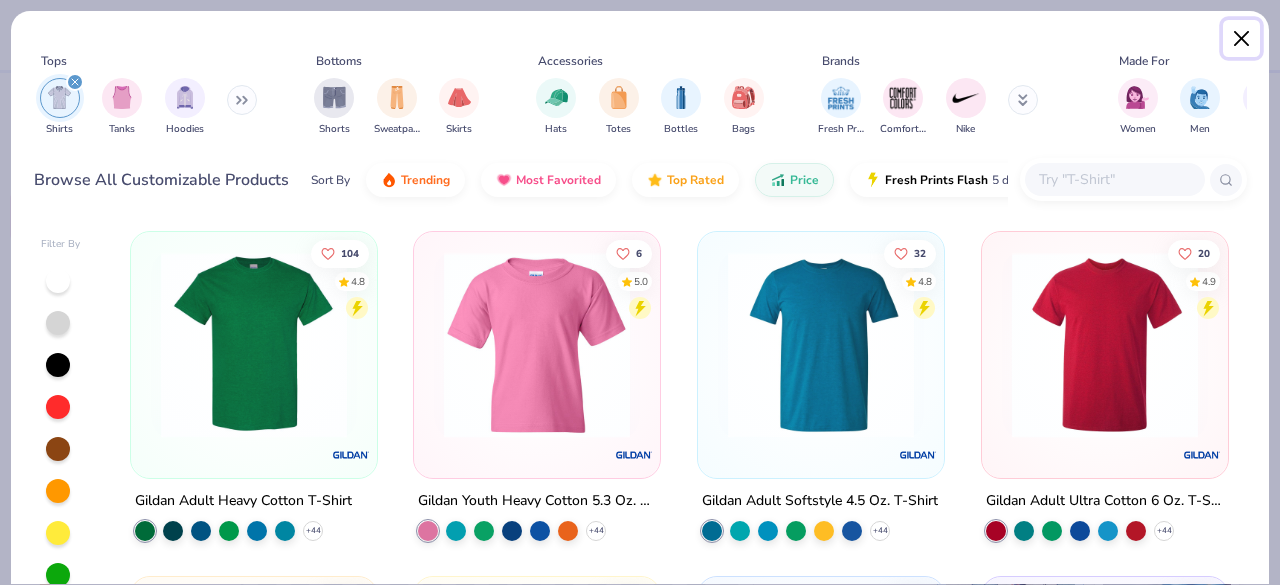 click at bounding box center [1242, 39] 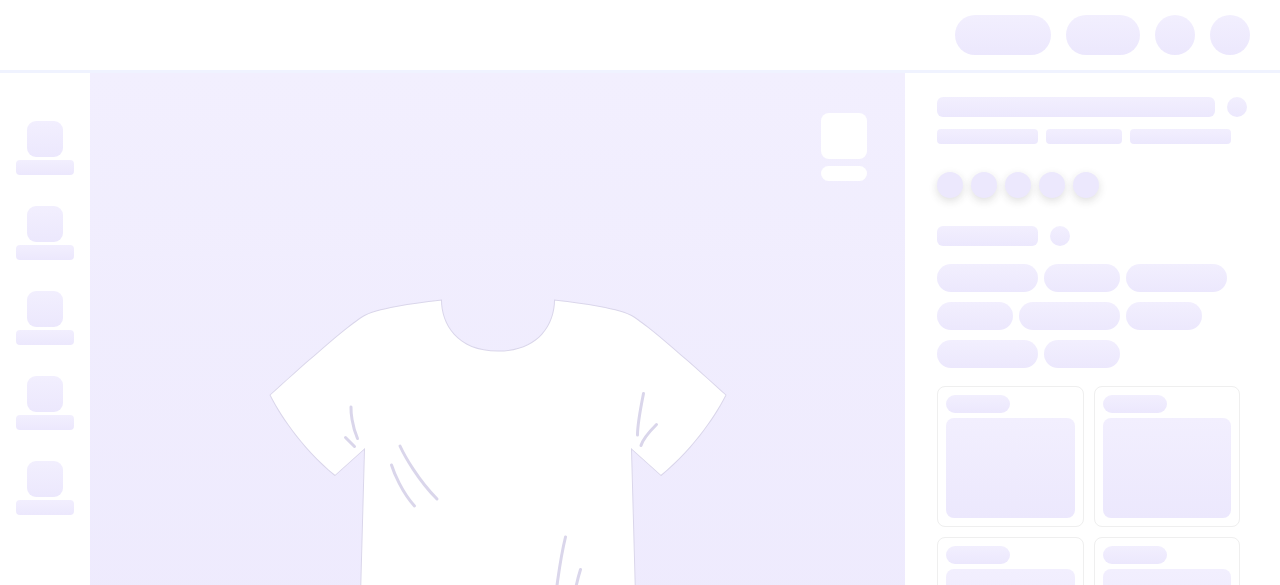 scroll, scrollTop: 0, scrollLeft: 0, axis: both 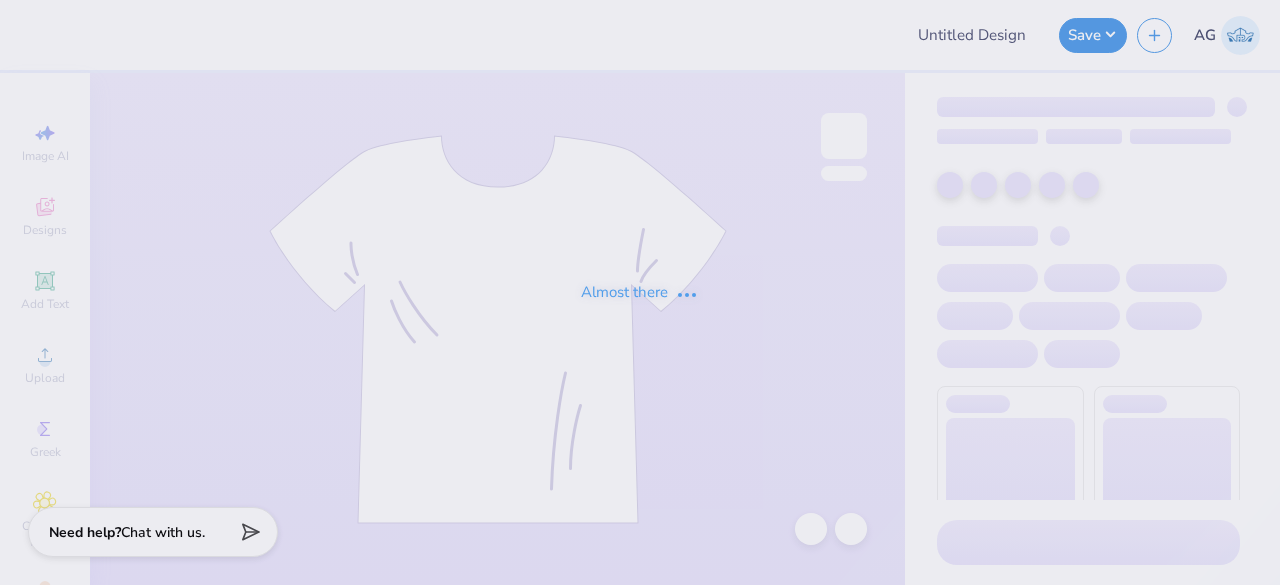type on "[FIRST] [LAST] : Photography" 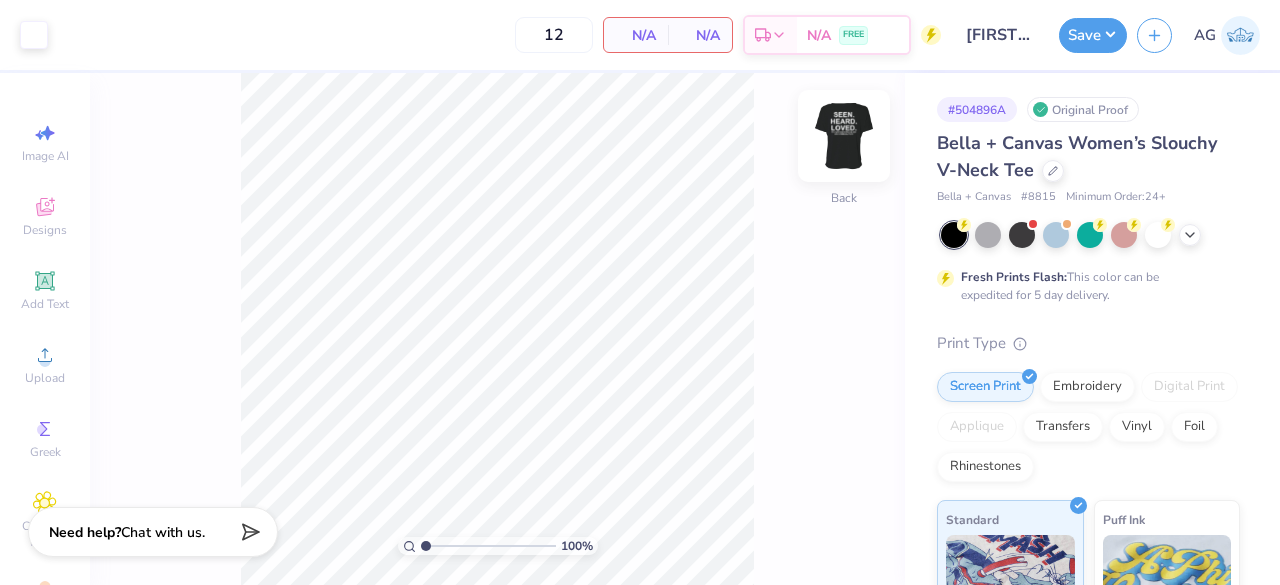 click at bounding box center [844, 136] 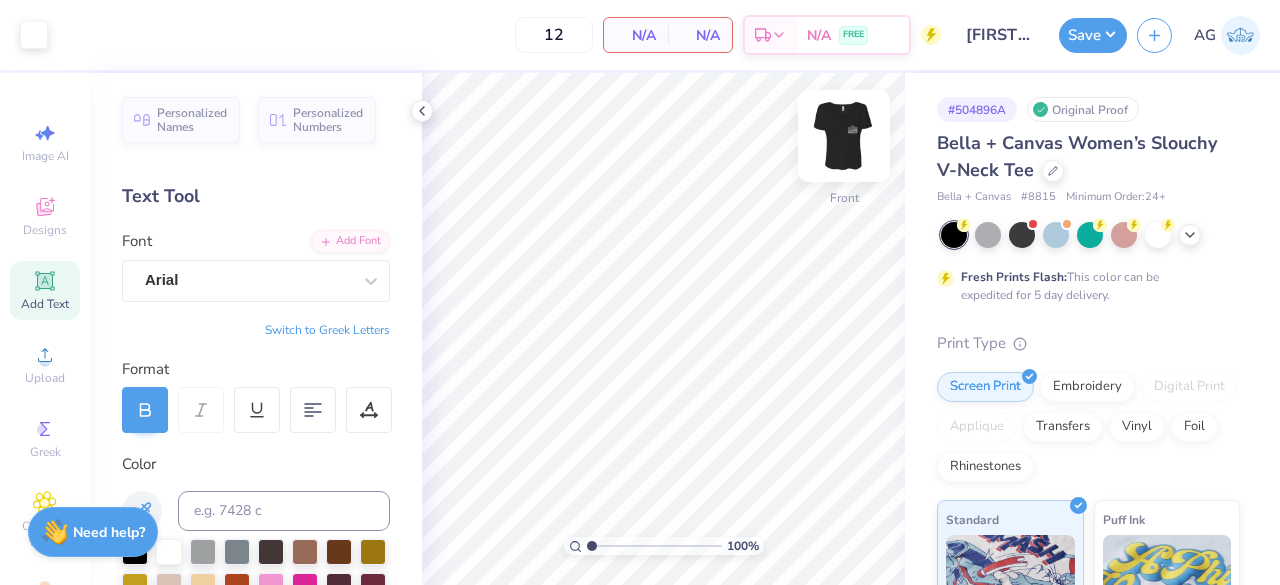 click at bounding box center [844, 136] 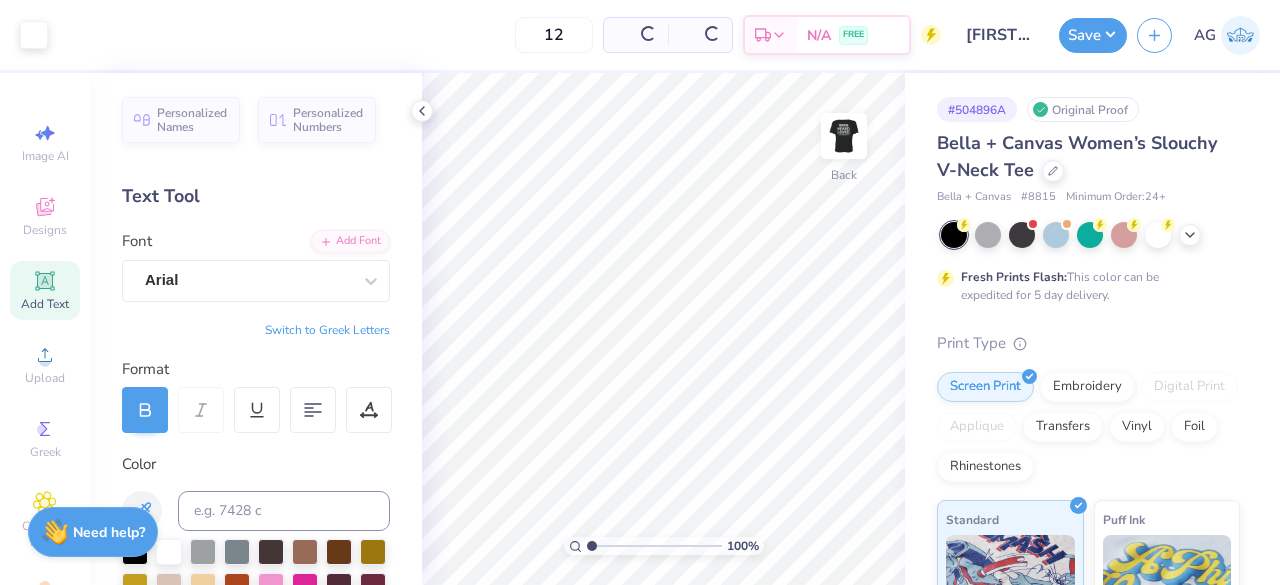 click at bounding box center (844, 136) 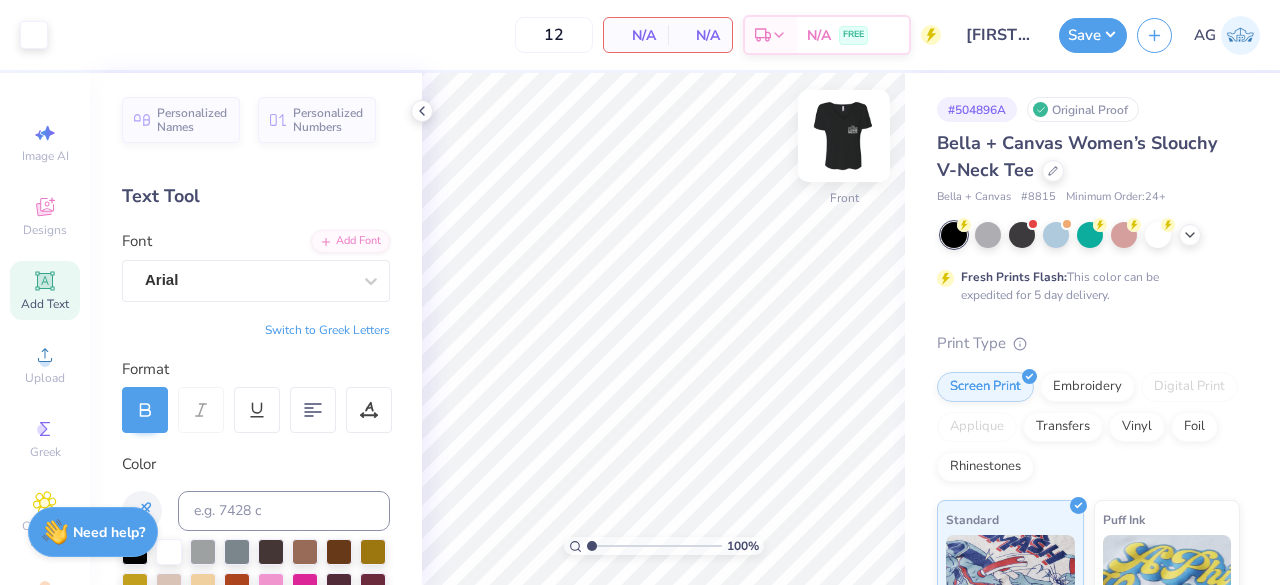 click at bounding box center (844, 136) 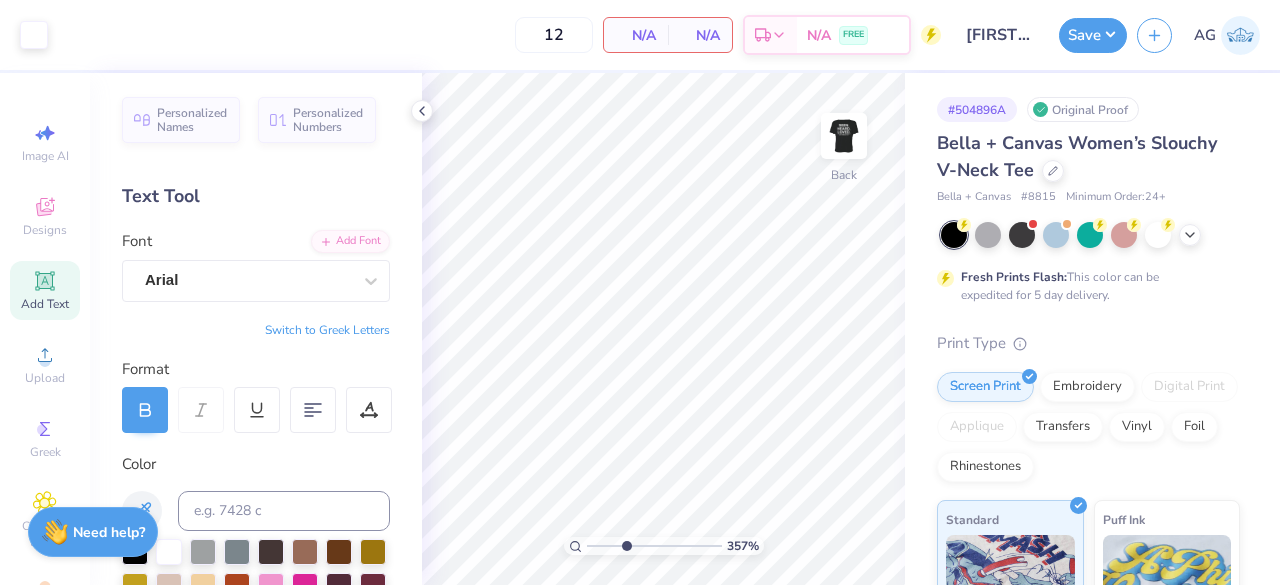 type on "3.57" 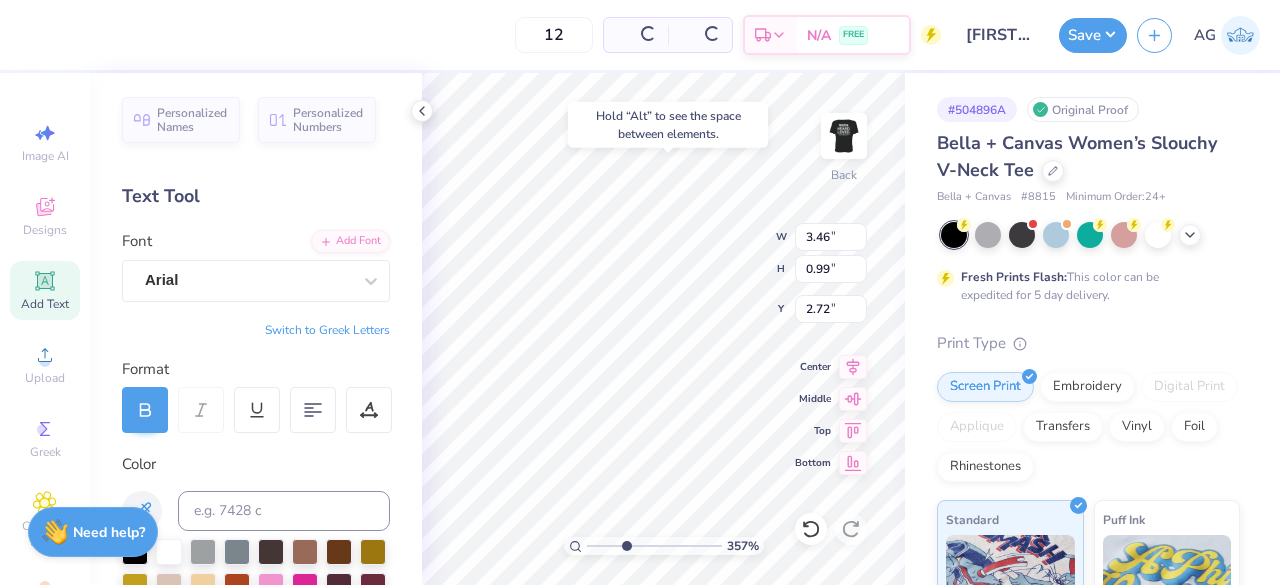 type on "2.72" 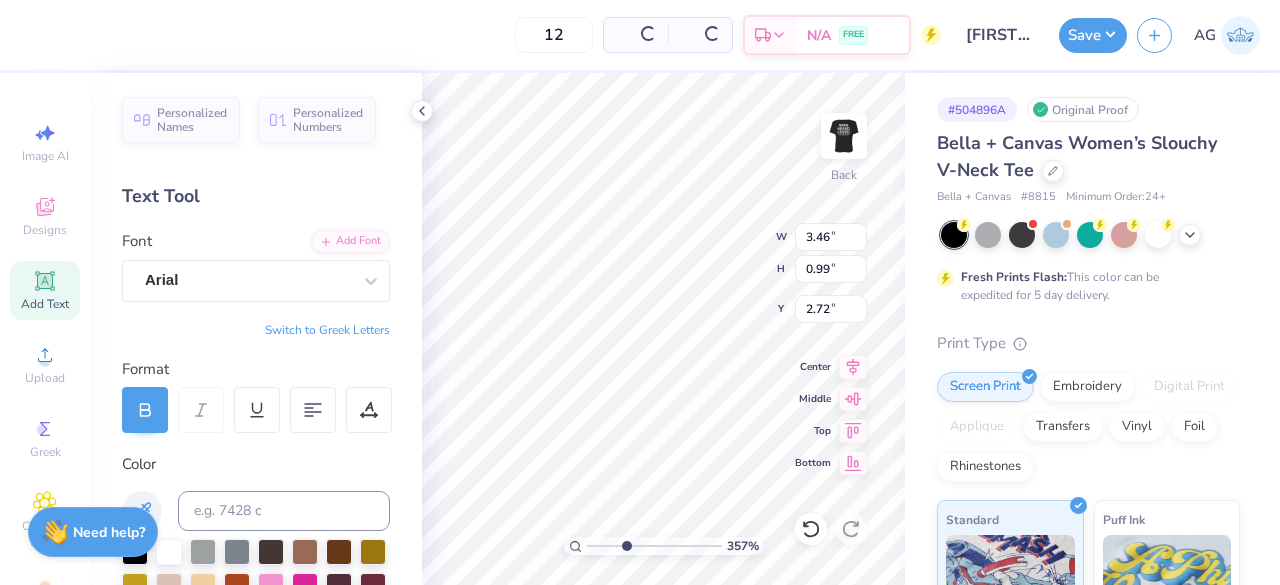 scroll, scrollTop: 16, scrollLeft: 2, axis: both 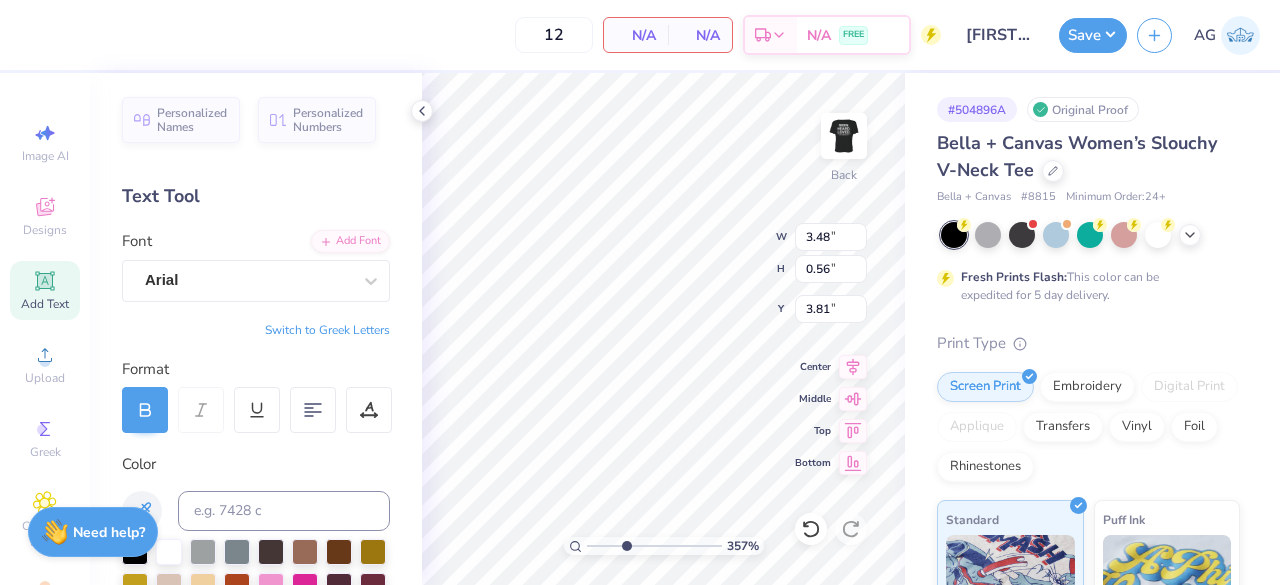 type on "3.85" 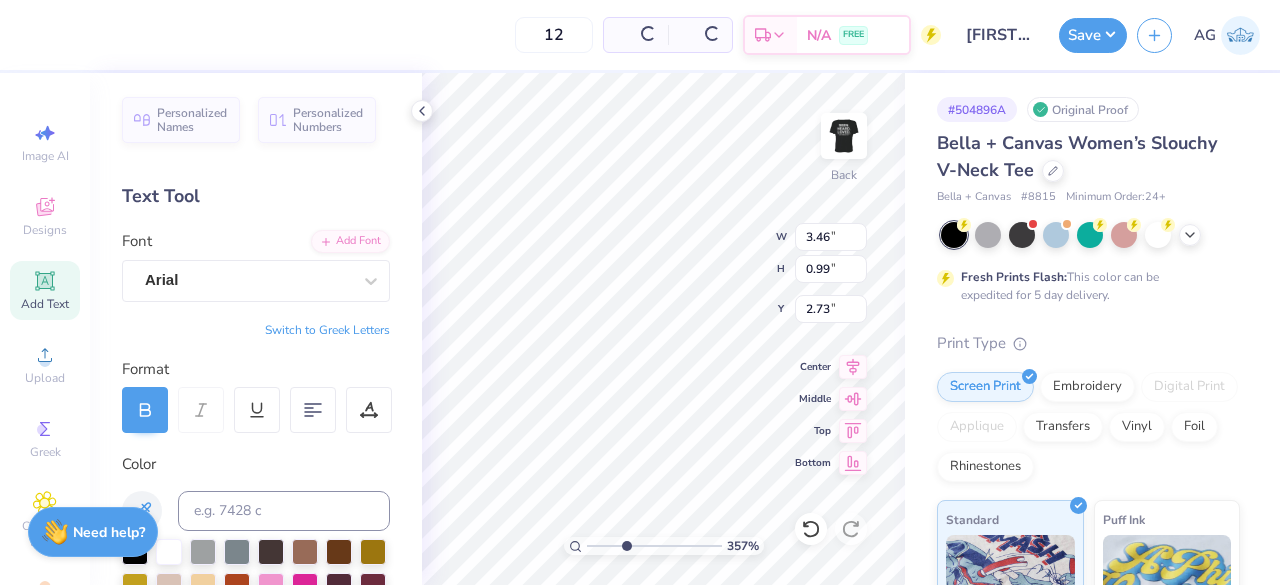 type on "2.73" 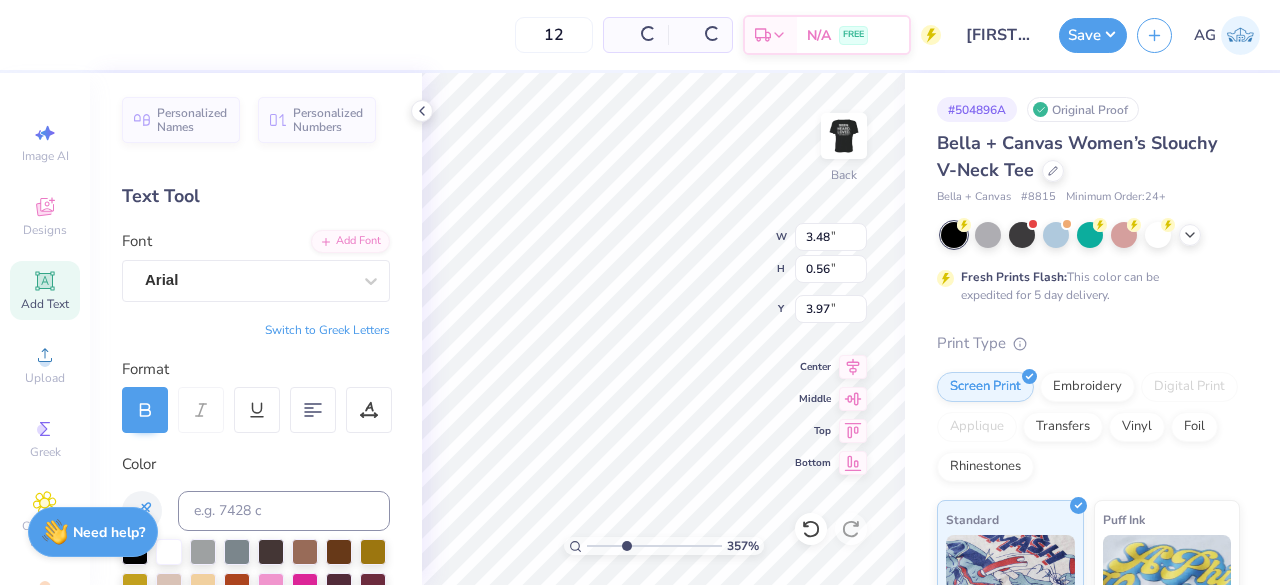 type on "3.97" 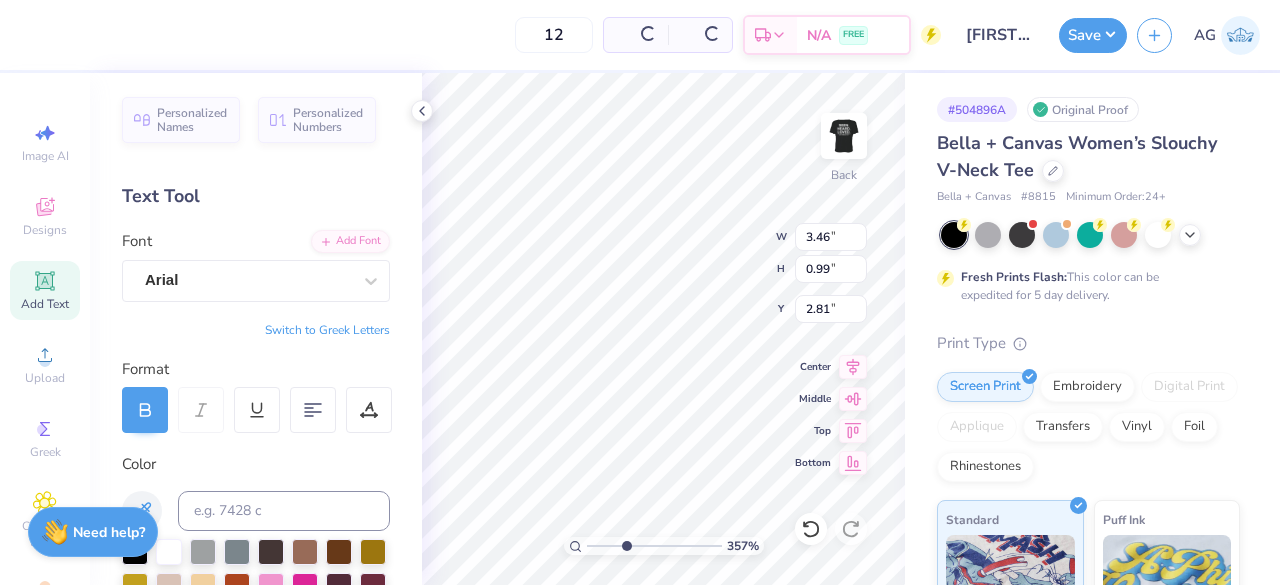 type on "2.81" 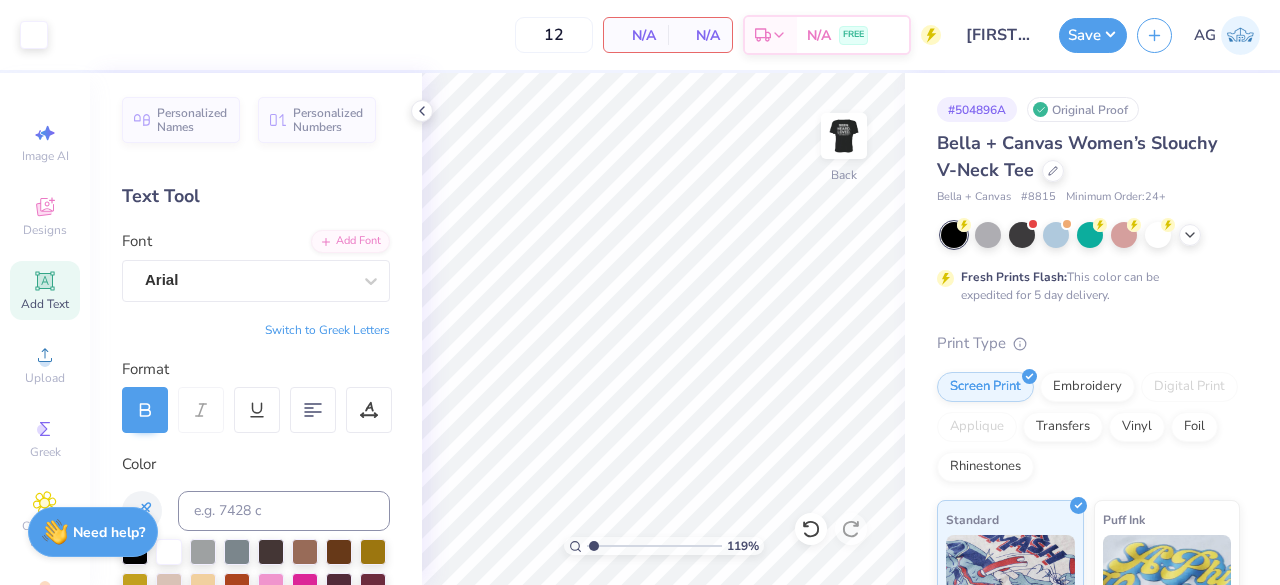 click at bounding box center [654, 546] 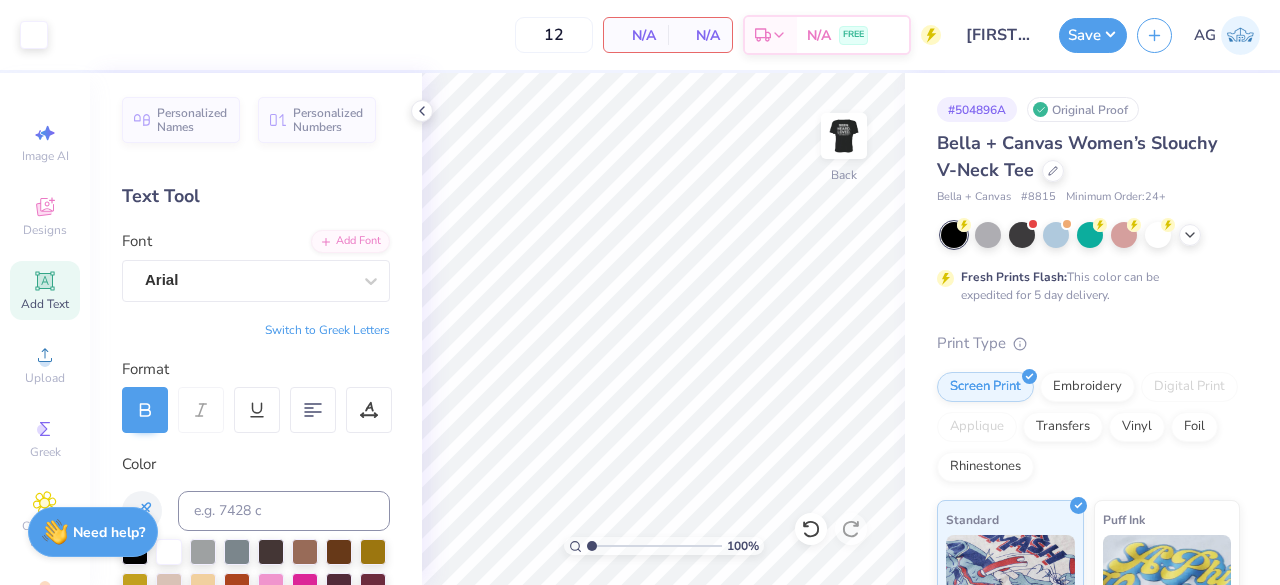 click at bounding box center [654, 546] 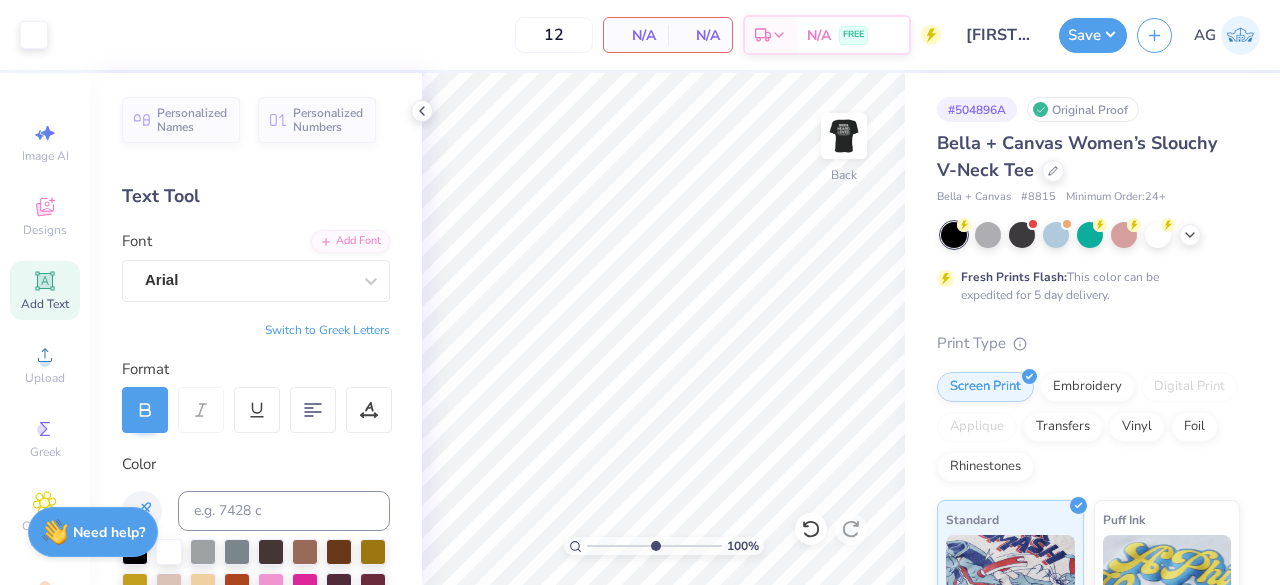 type on "5.61" 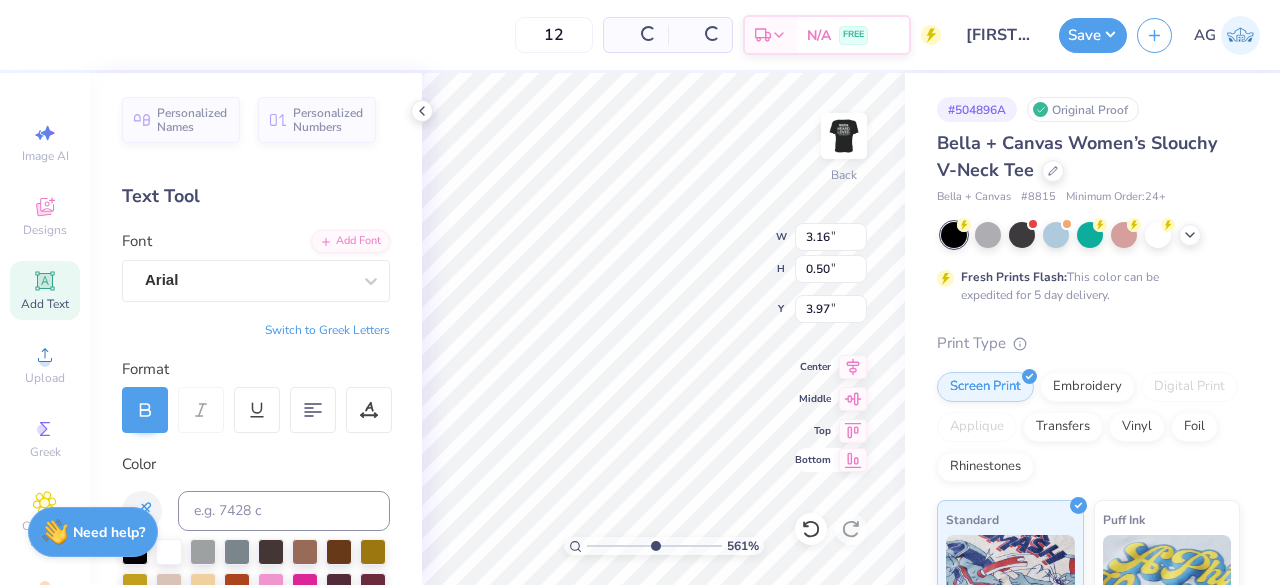 type on "3.16" 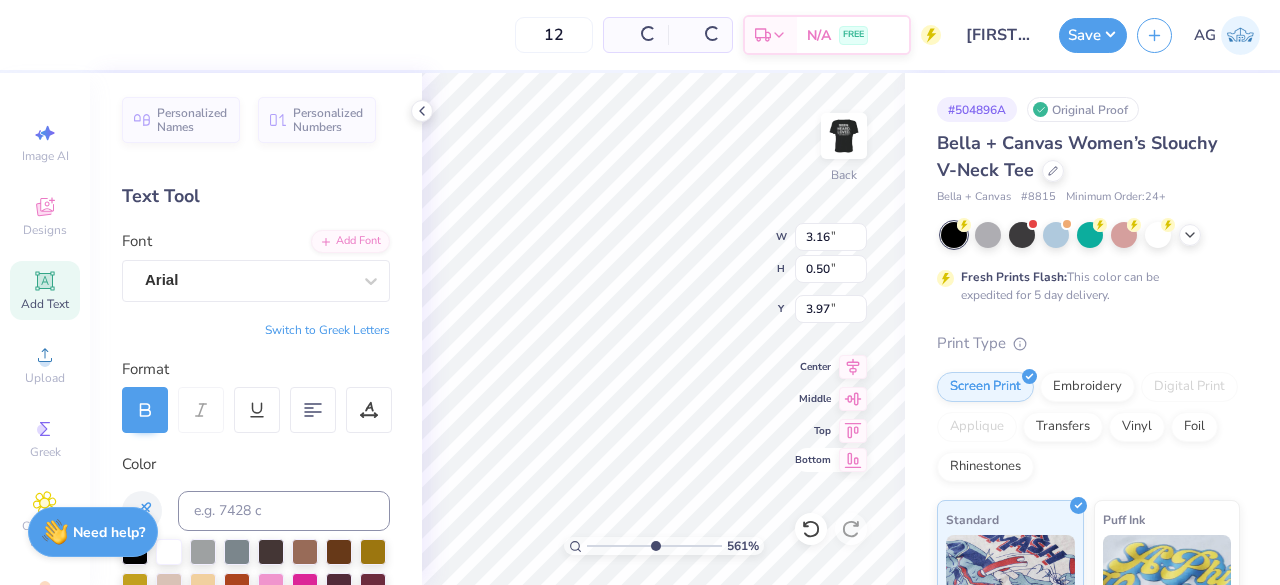 type on "0.50" 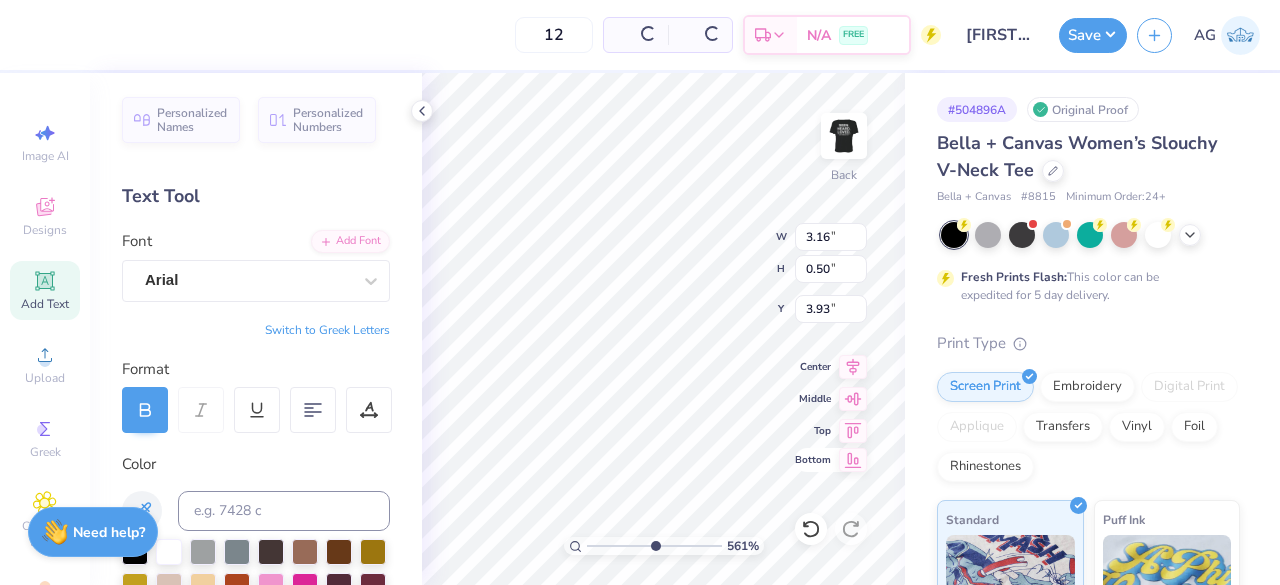 type on "3.93" 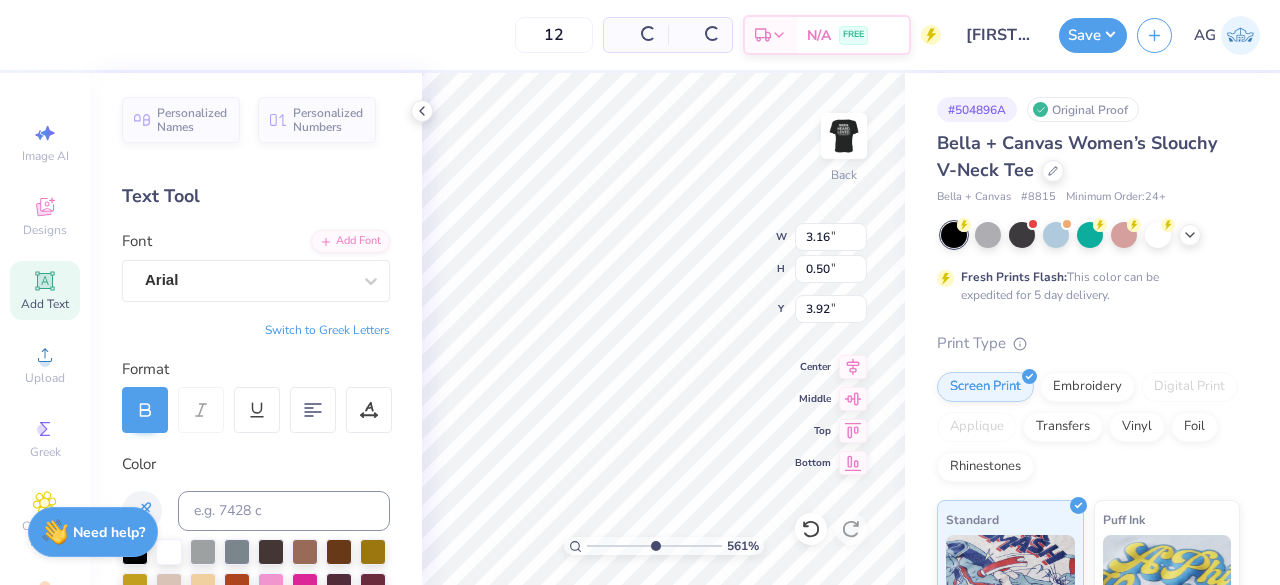 type on "3.92" 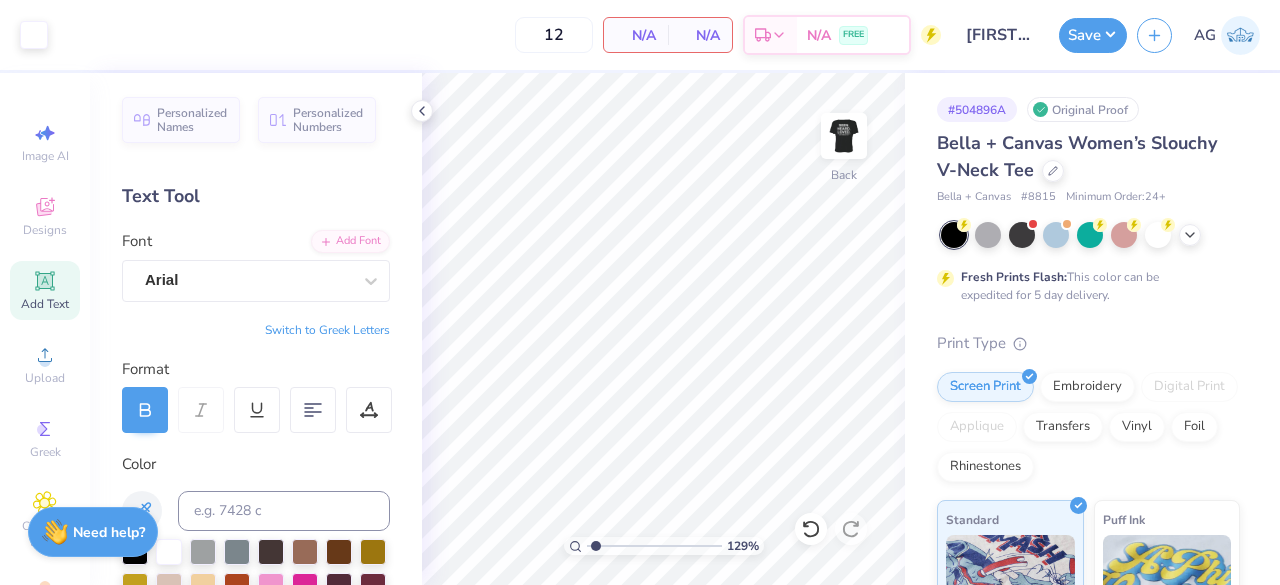 click at bounding box center [654, 546] 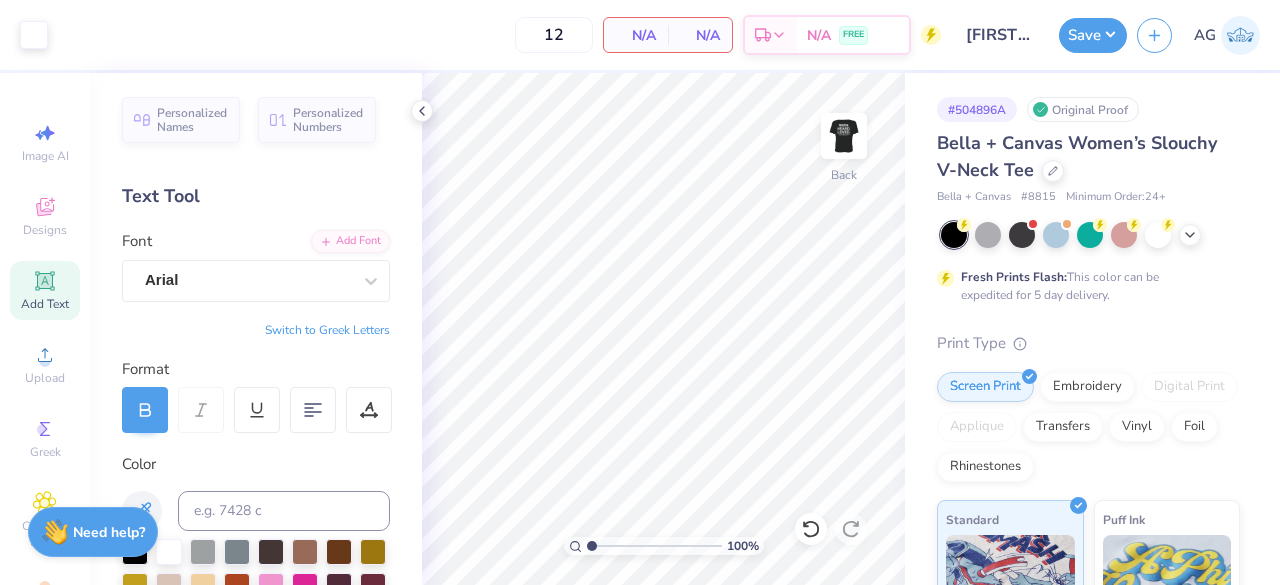 click at bounding box center [654, 546] 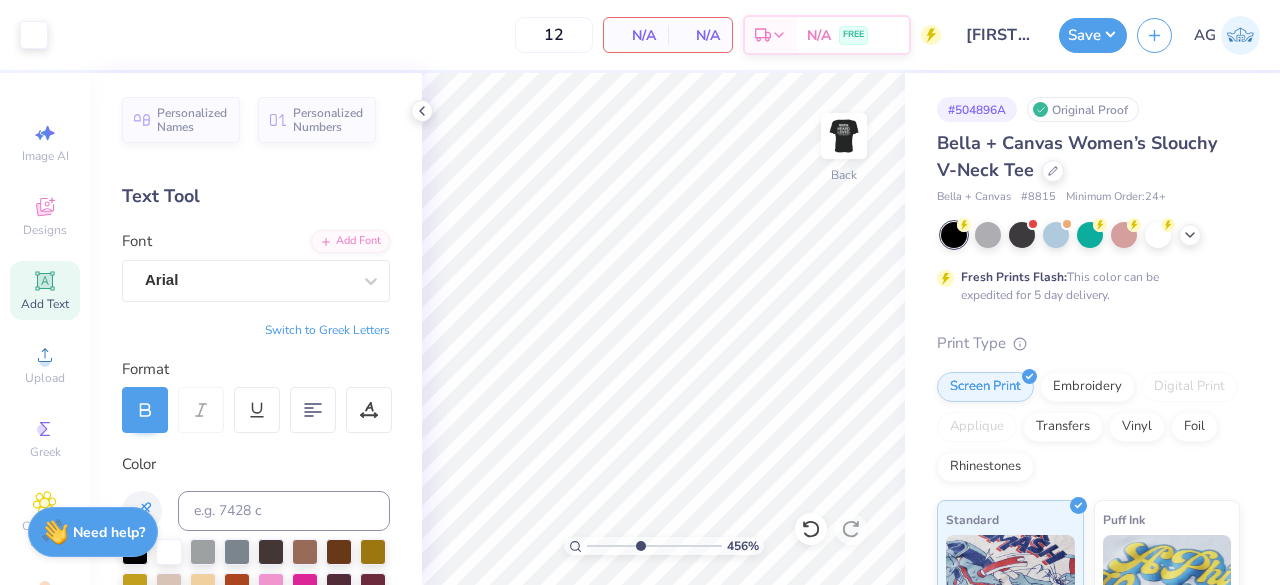 click at bounding box center (654, 546) 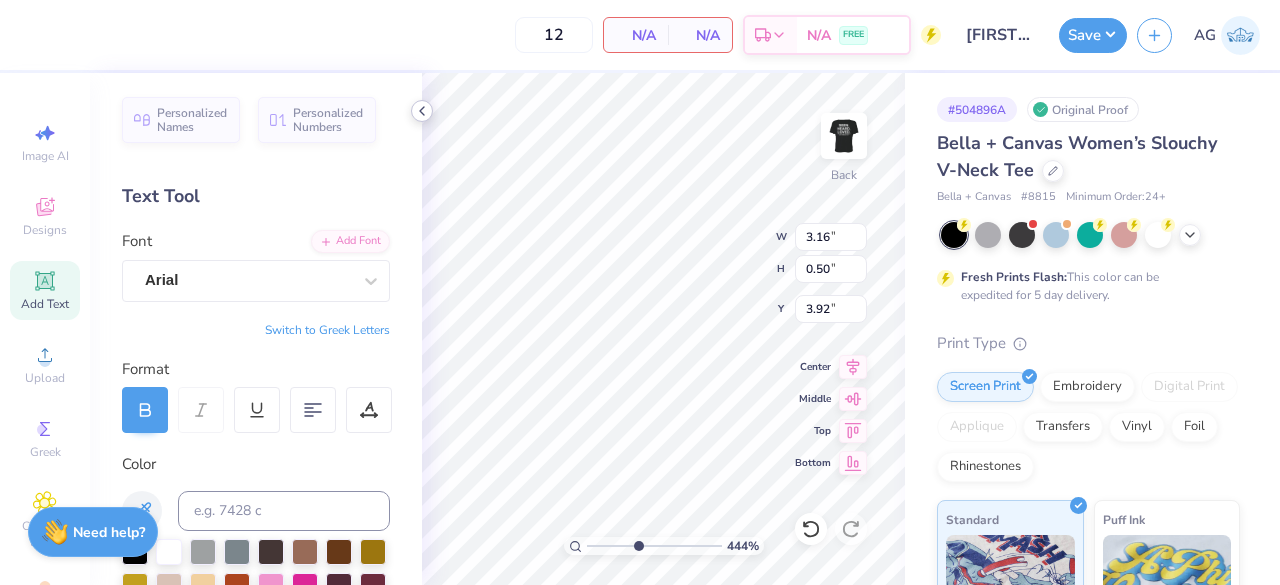 type on "4.44105369958139" 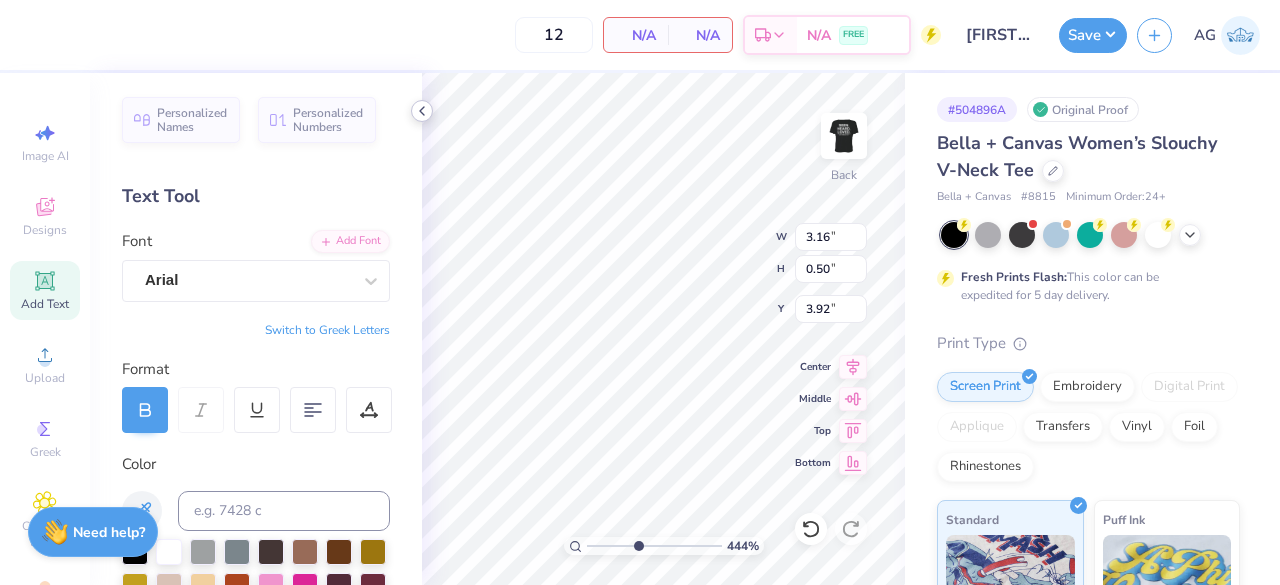 type on "3.95" 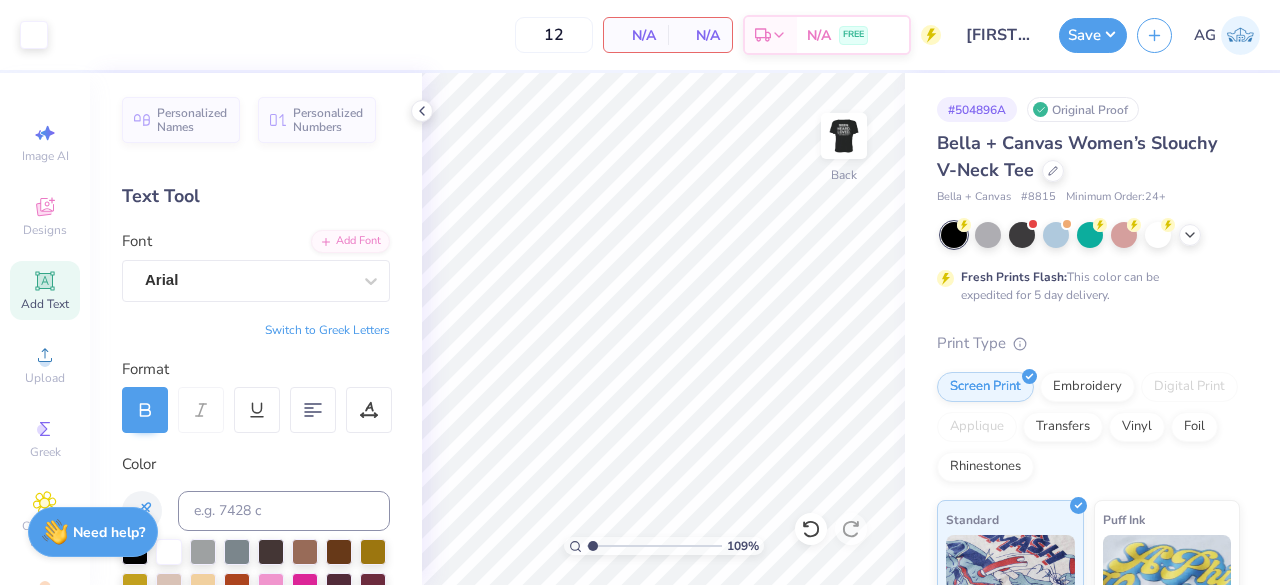 click at bounding box center (654, 546) 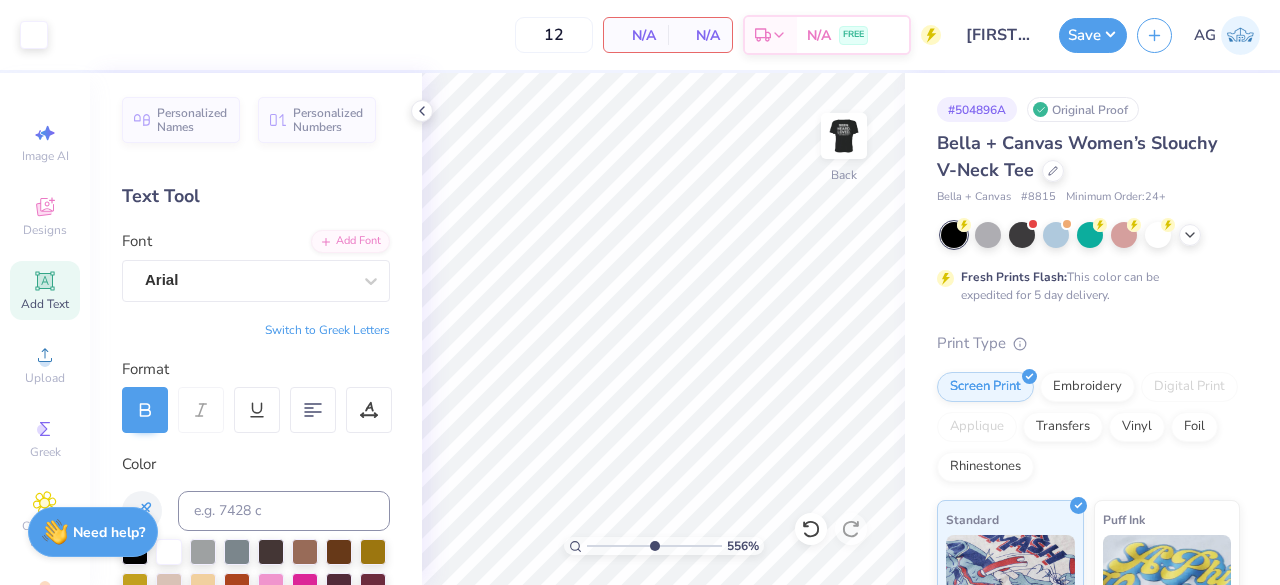 click at bounding box center (654, 546) 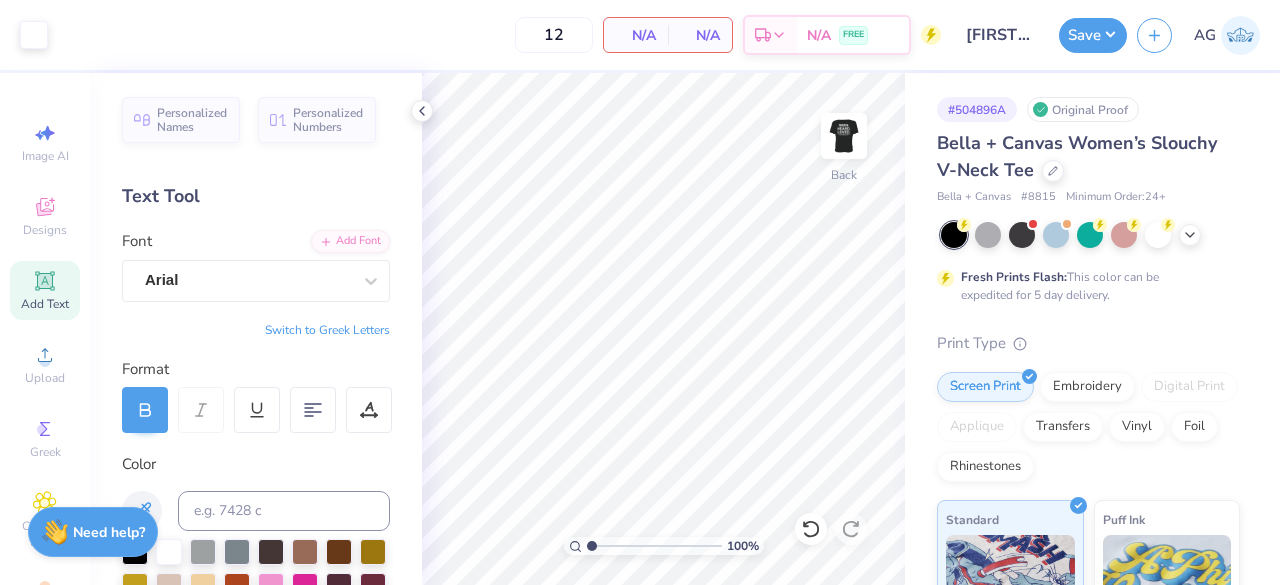 type on "1" 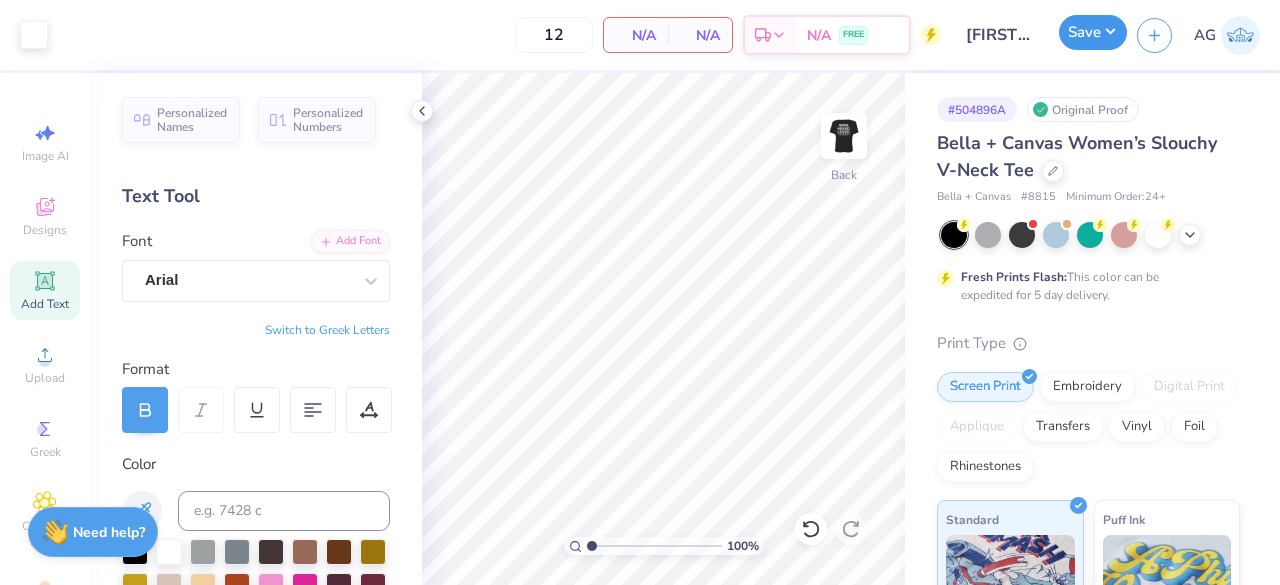 click on "Save" at bounding box center [1093, 32] 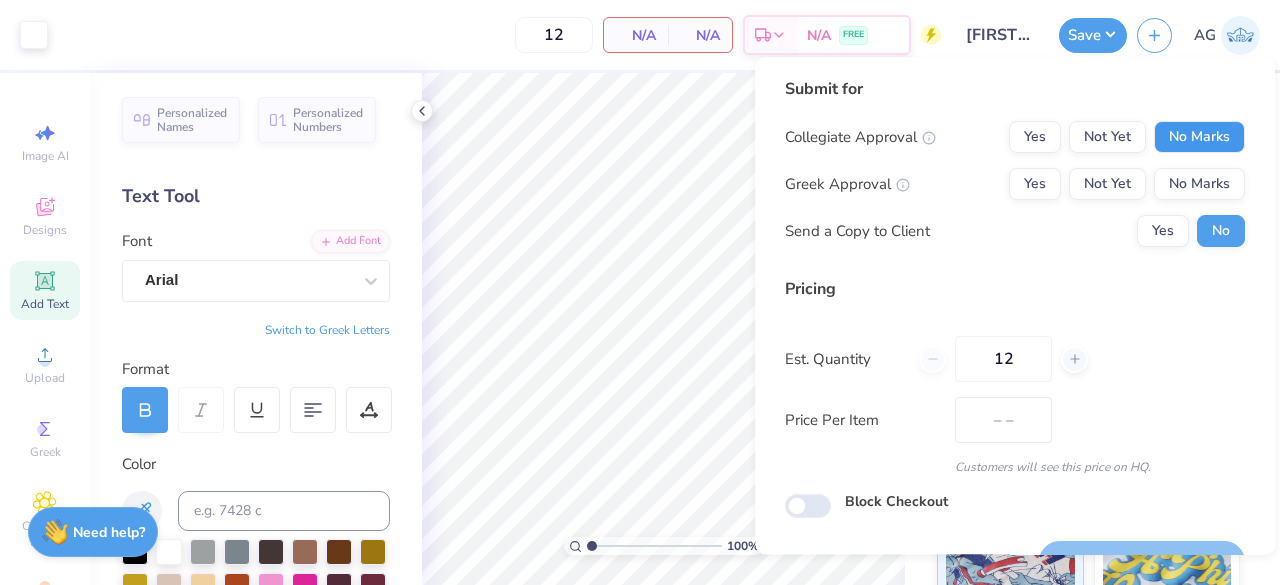 click on "No Marks" at bounding box center (1199, 137) 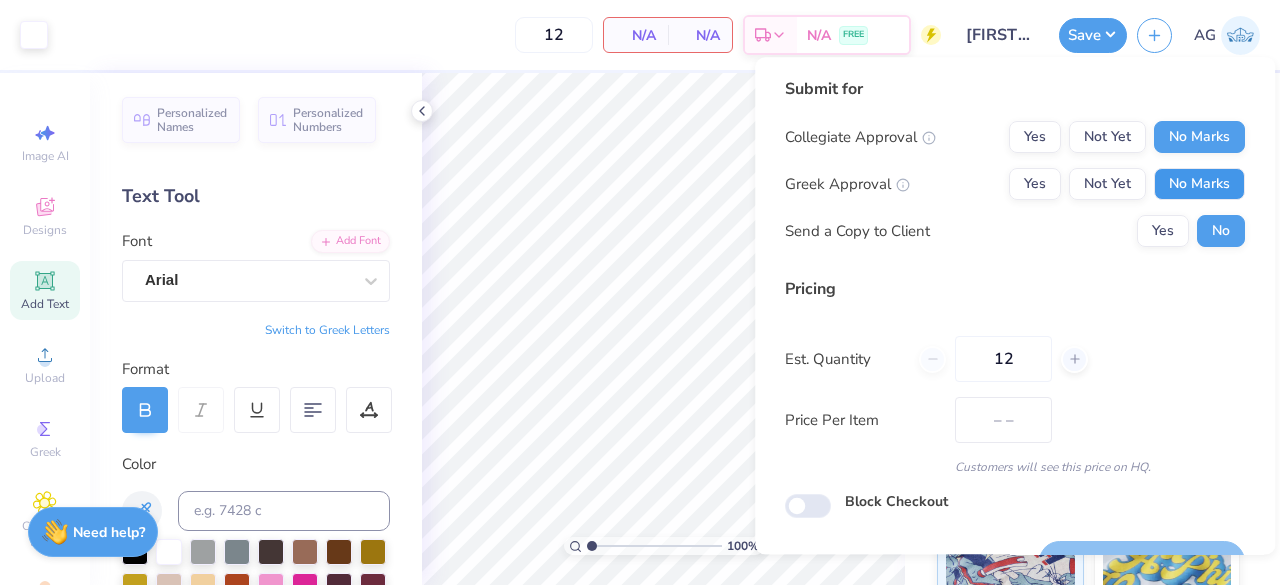 click on "No Marks" at bounding box center (1199, 184) 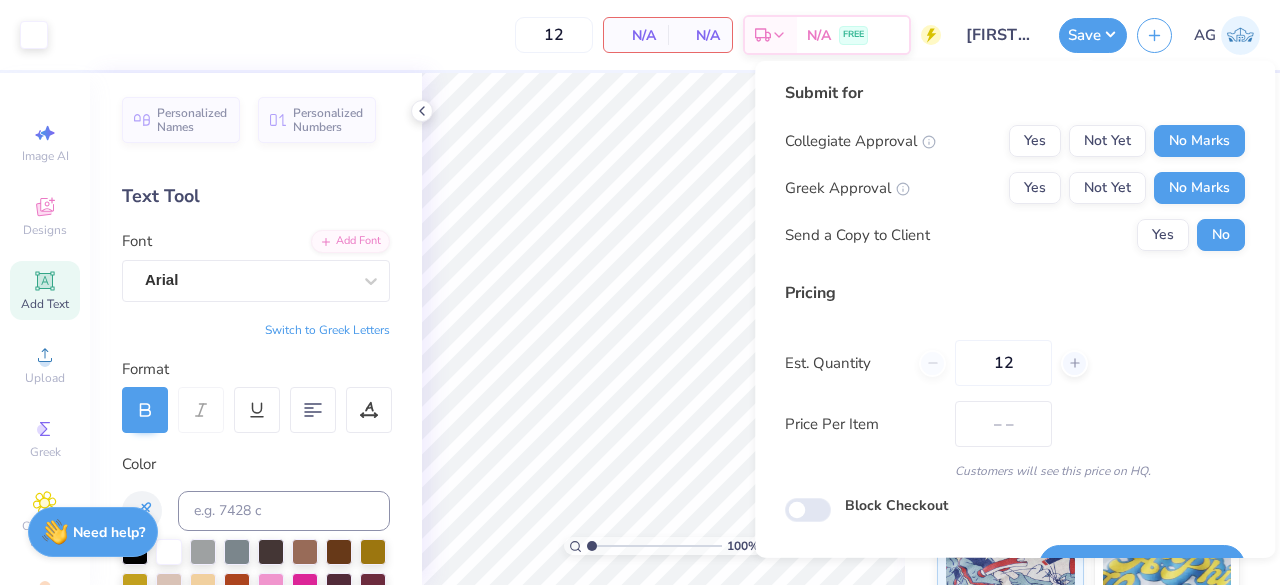 scroll, scrollTop: 46, scrollLeft: 0, axis: vertical 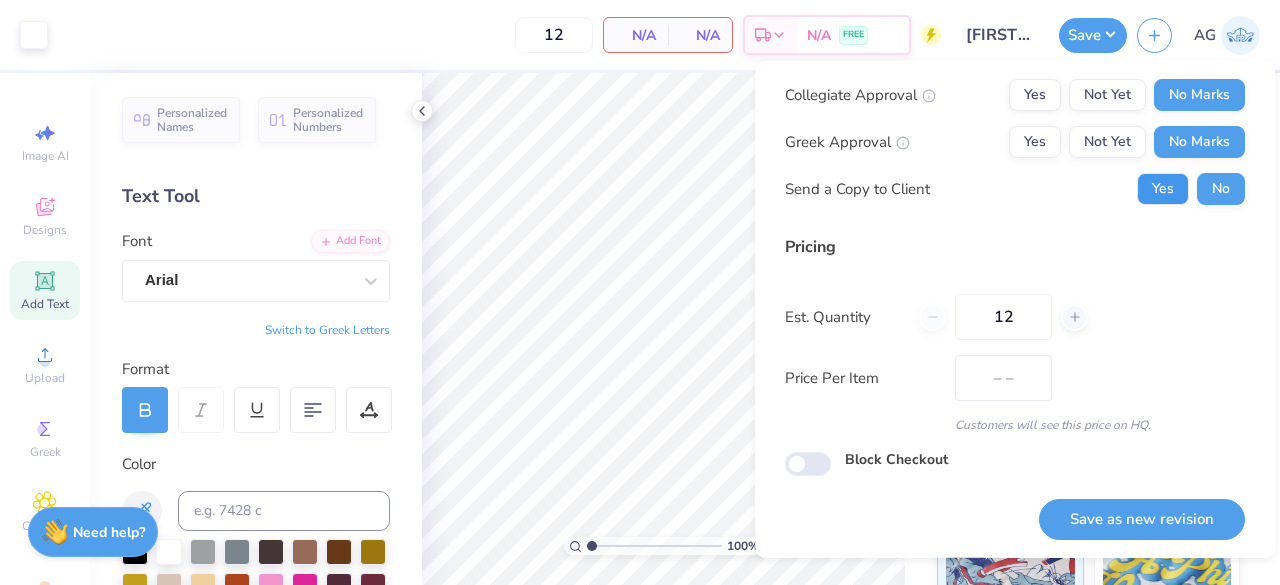 click on "Yes" at bounding box center [1163, 189] 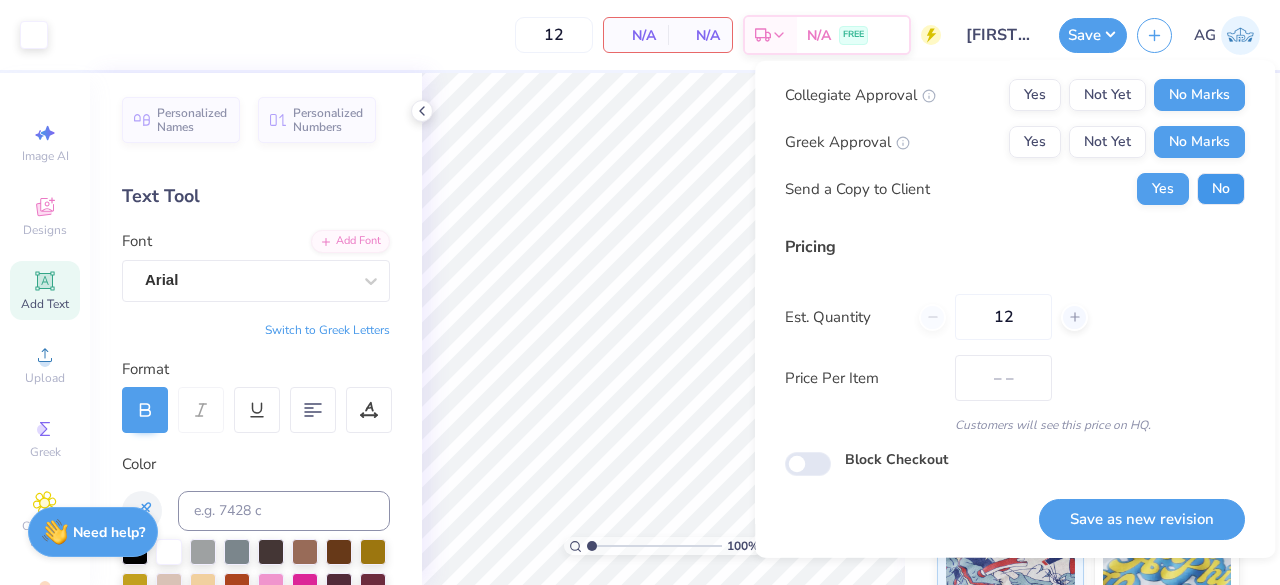 click on "No" at bounding box center (1221, 189) 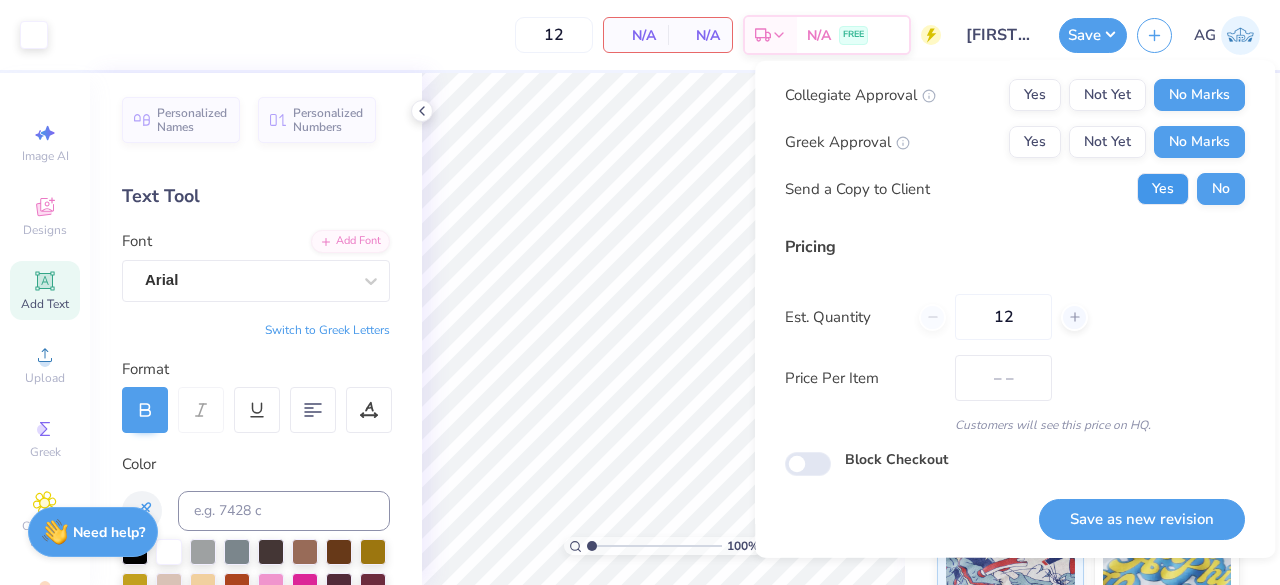 click on "Yes" at bounding box center (1163, 189) 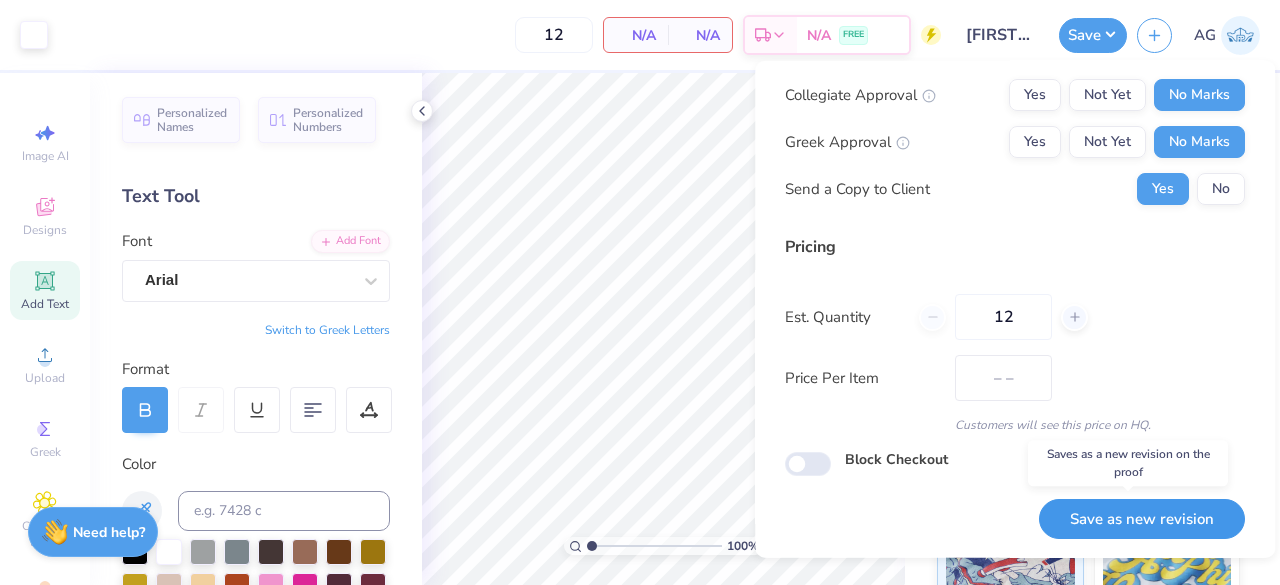 click on "Save as new revision" at bounding box center [1142, 518] 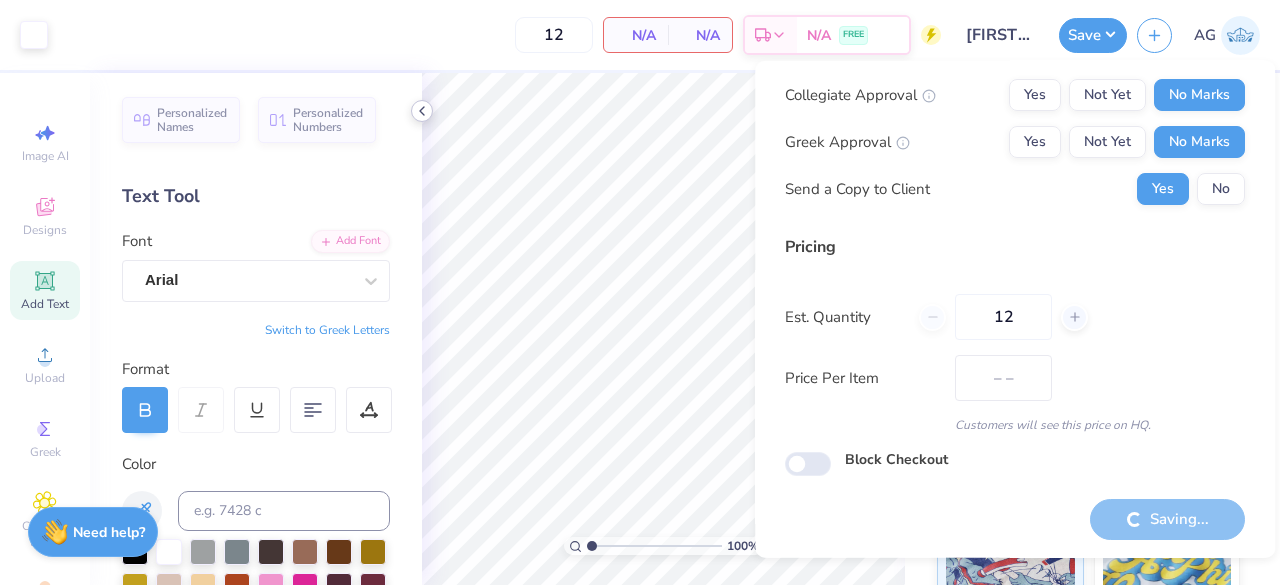 click 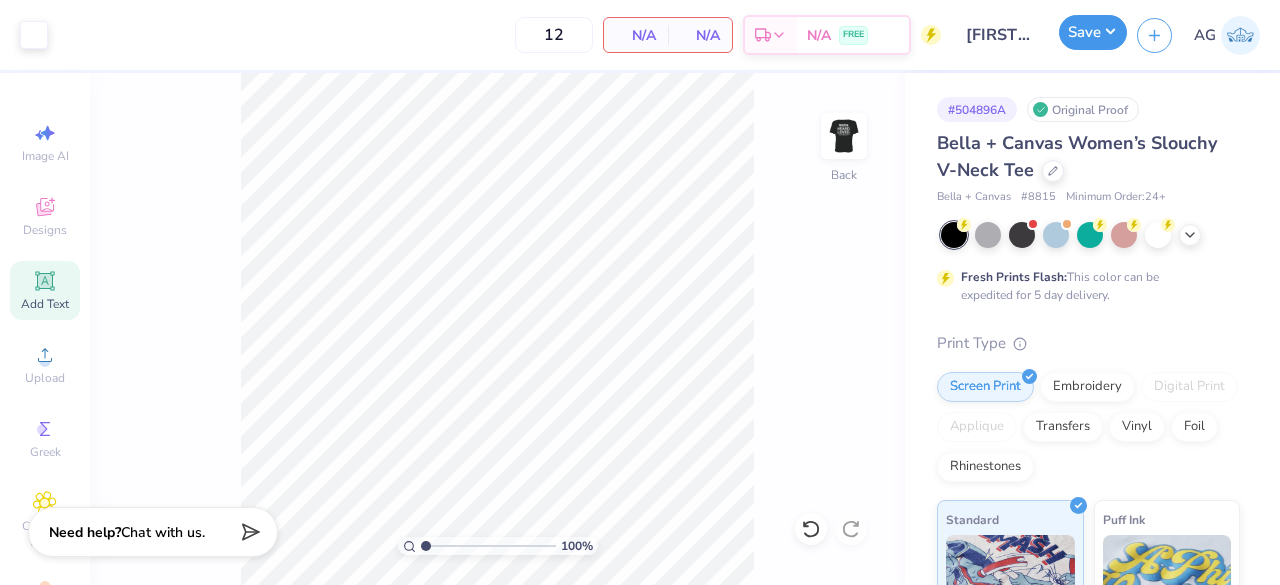 click on "Save" at bounding box center (1093, 32) 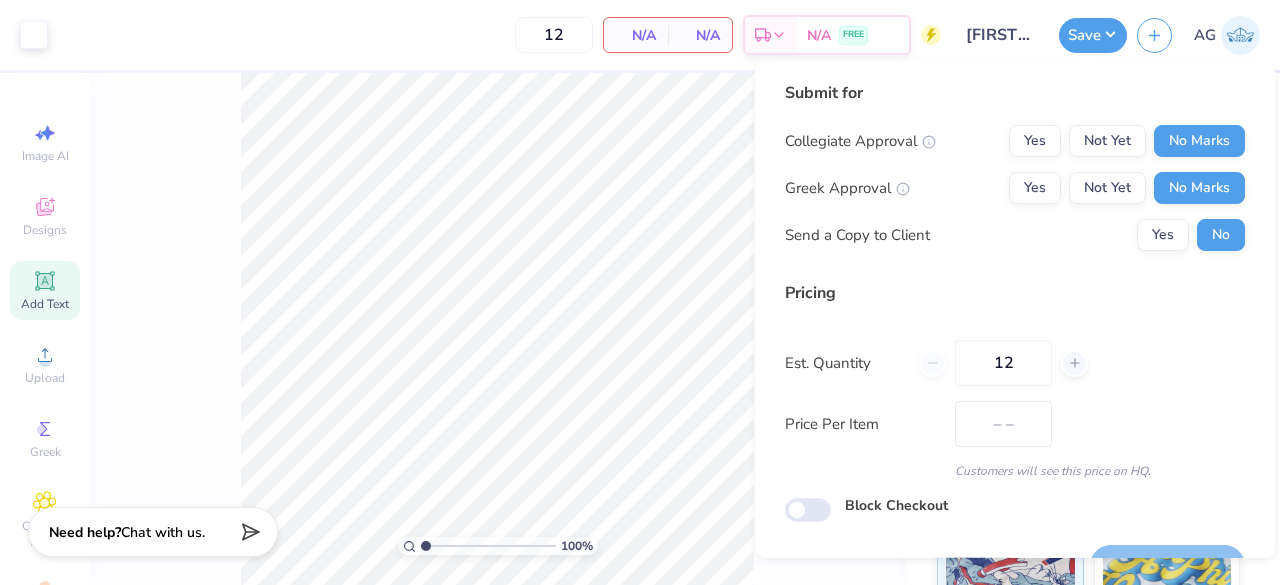 scroll, scrollTop: 46, scrollLeft: 0, axis: vertical 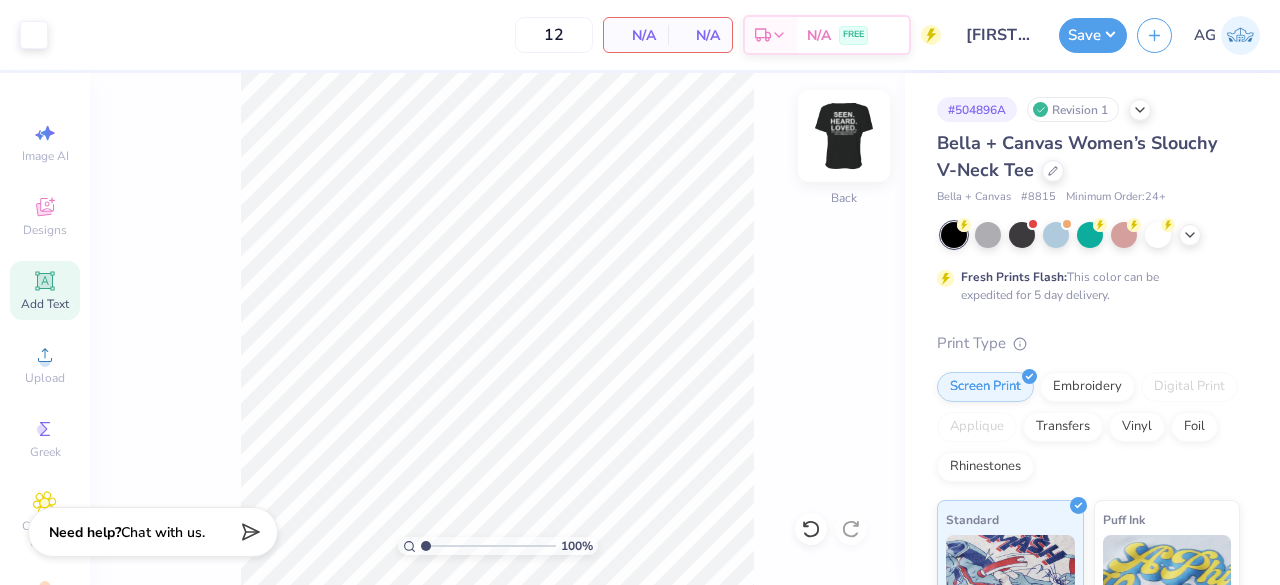 click at bounding box center [844, 136] 